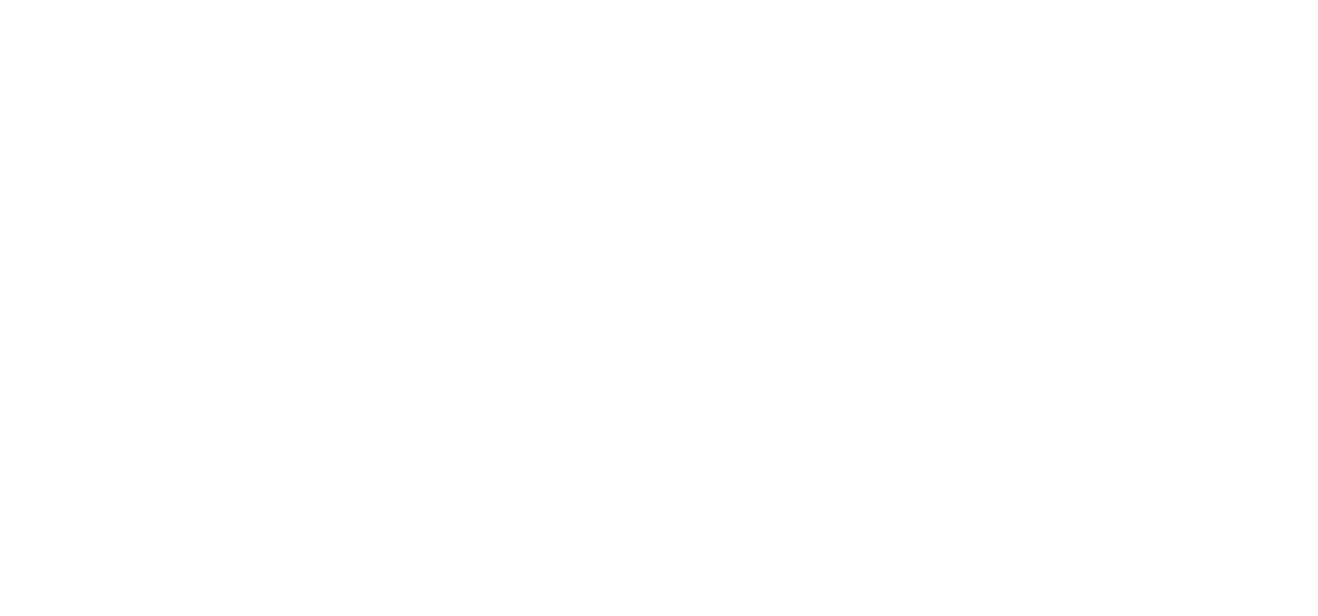 scroll, scrollTop: 0, scrollLeft: 0, axis: both 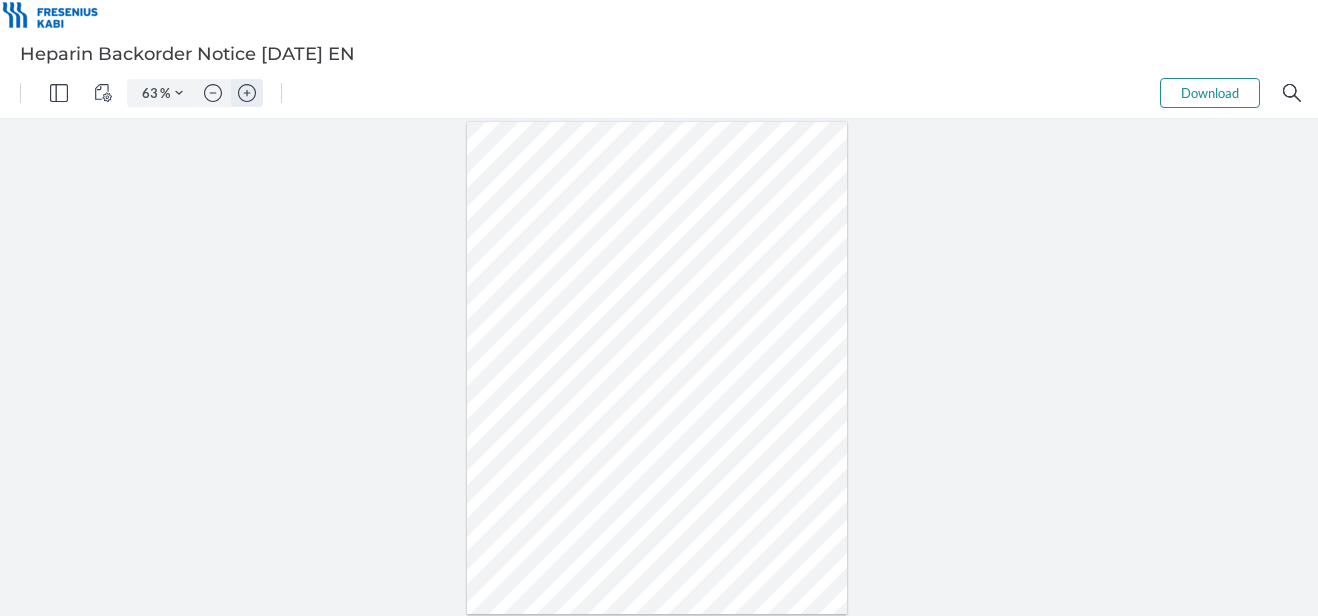 click at bounding box center [247, 93] 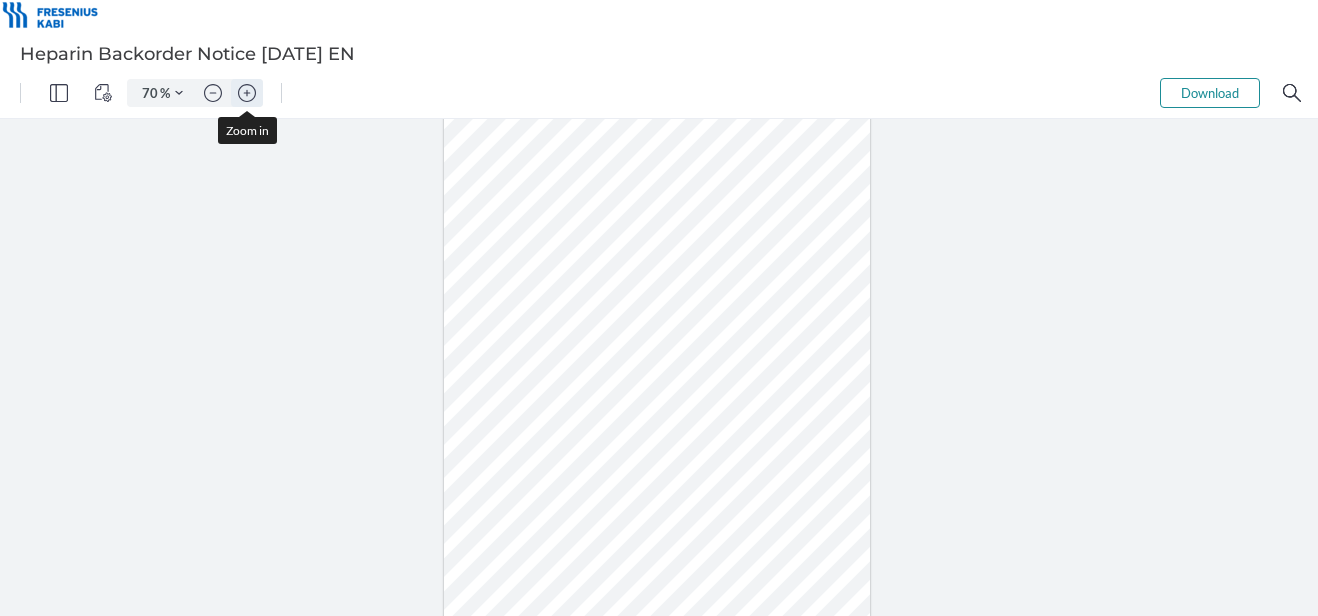 click at bounding box center (247, 93) 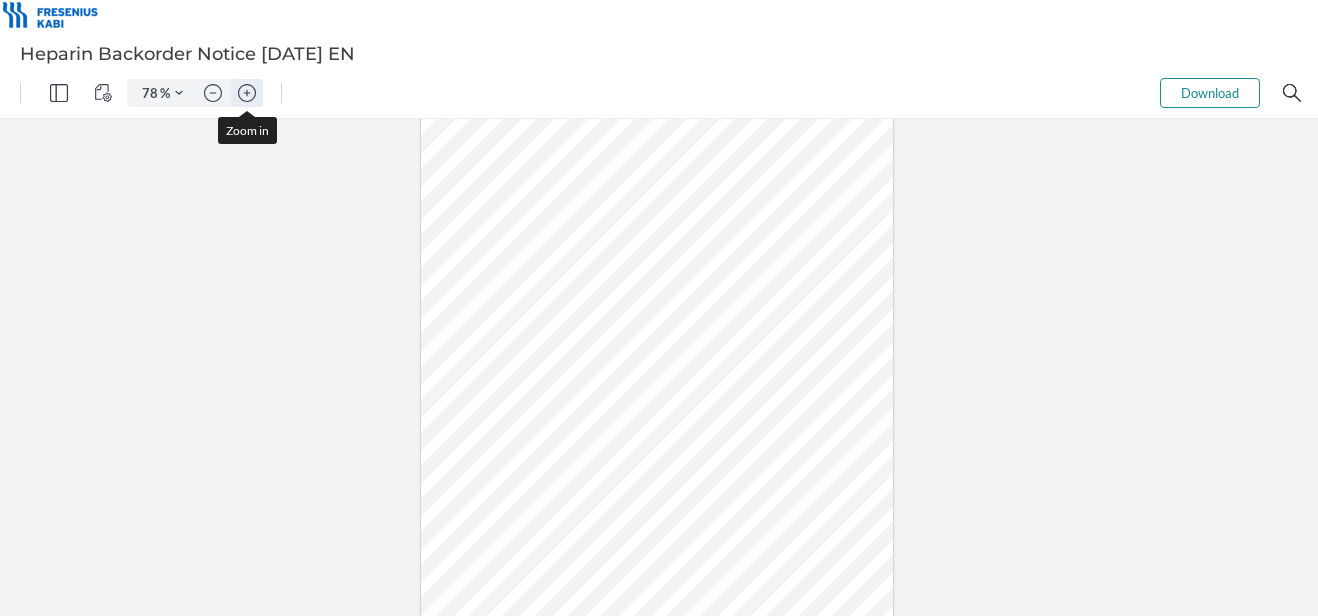click at bounding box center (247, 93) 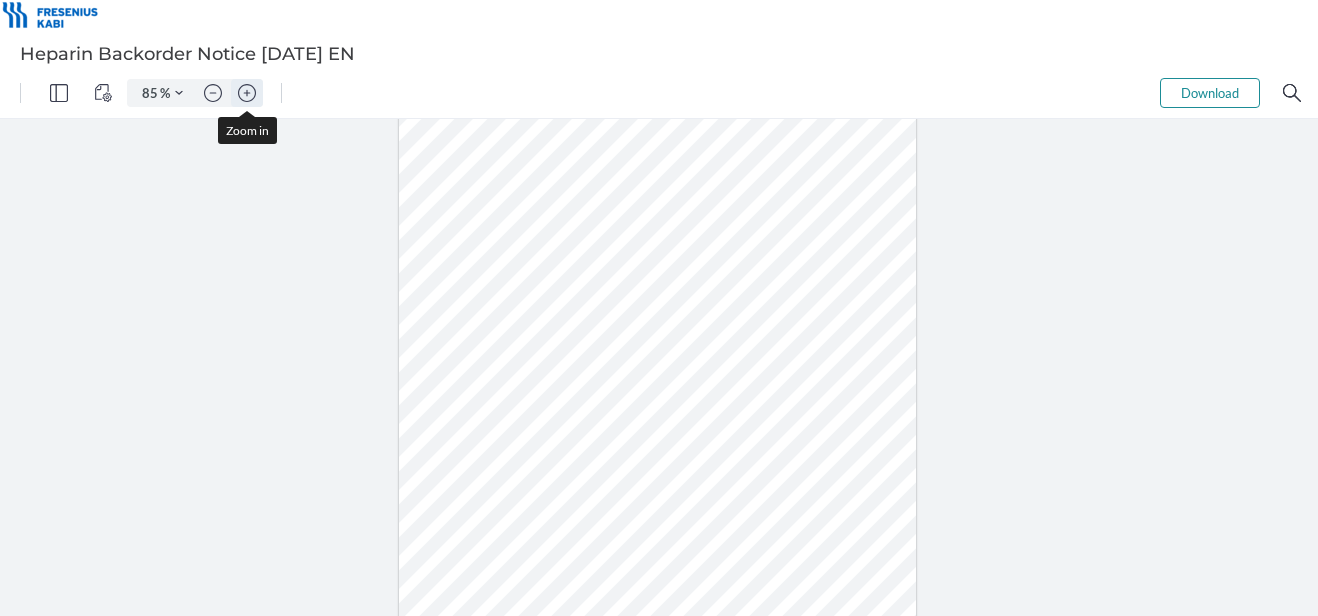 click at bounding box center [247, 93] 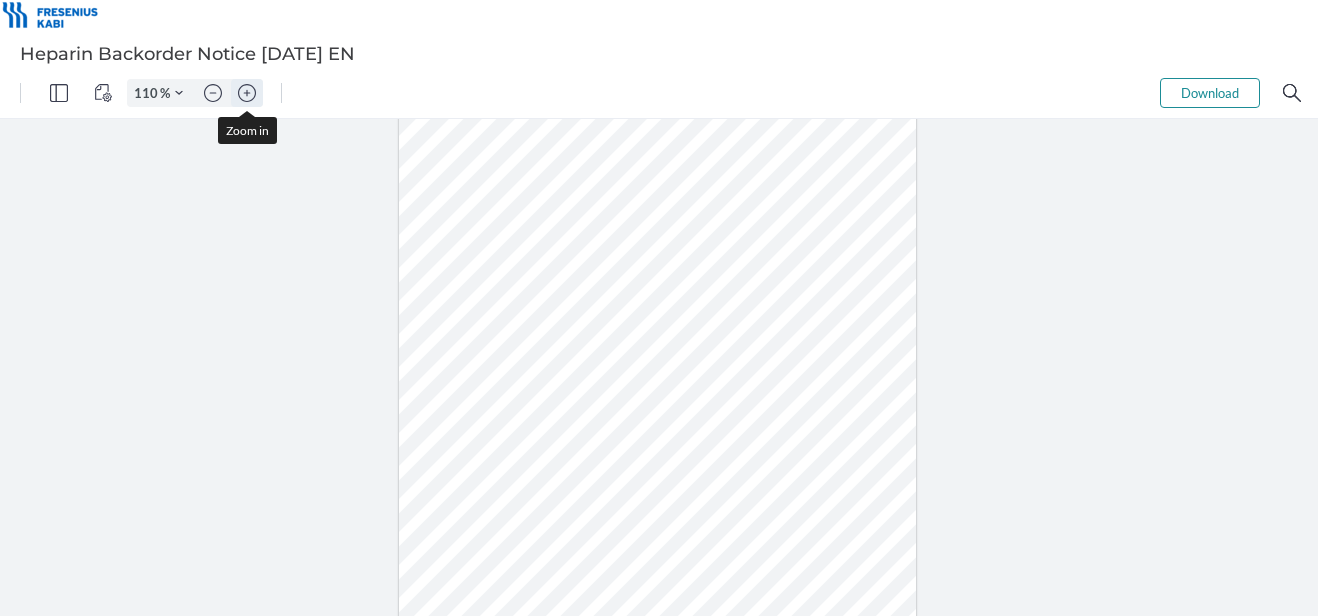 click at bounding box center [247, 93] 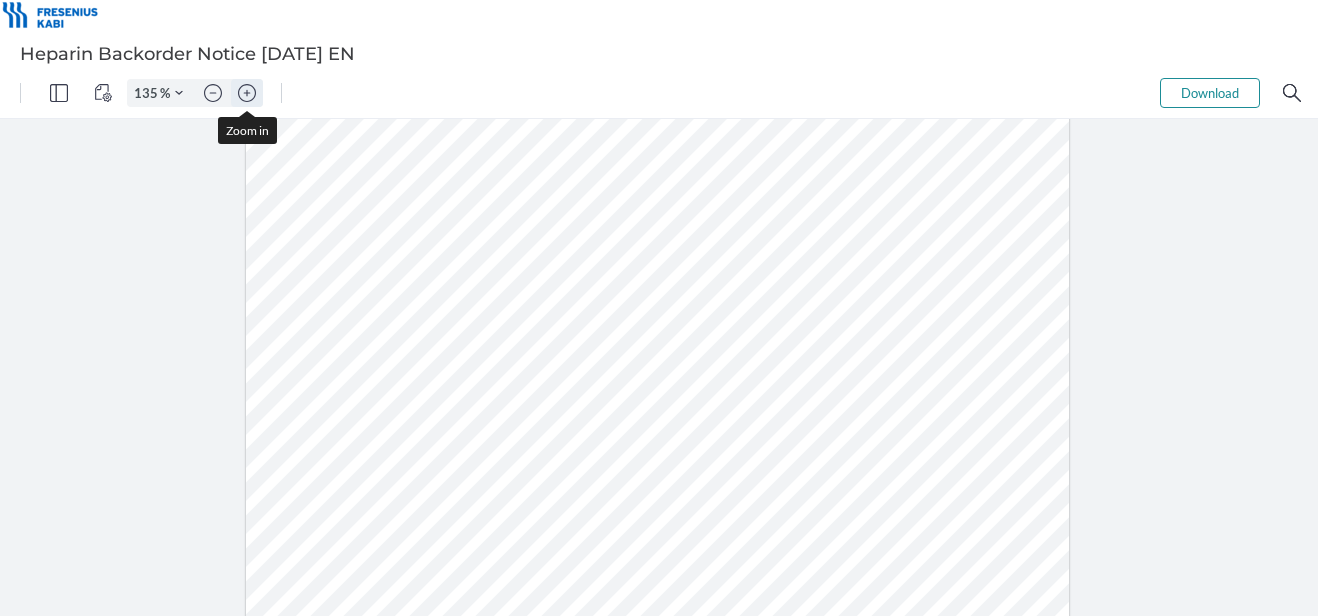 scroll, scrollTop: 260, scrollLeft: 0, axis: vertical 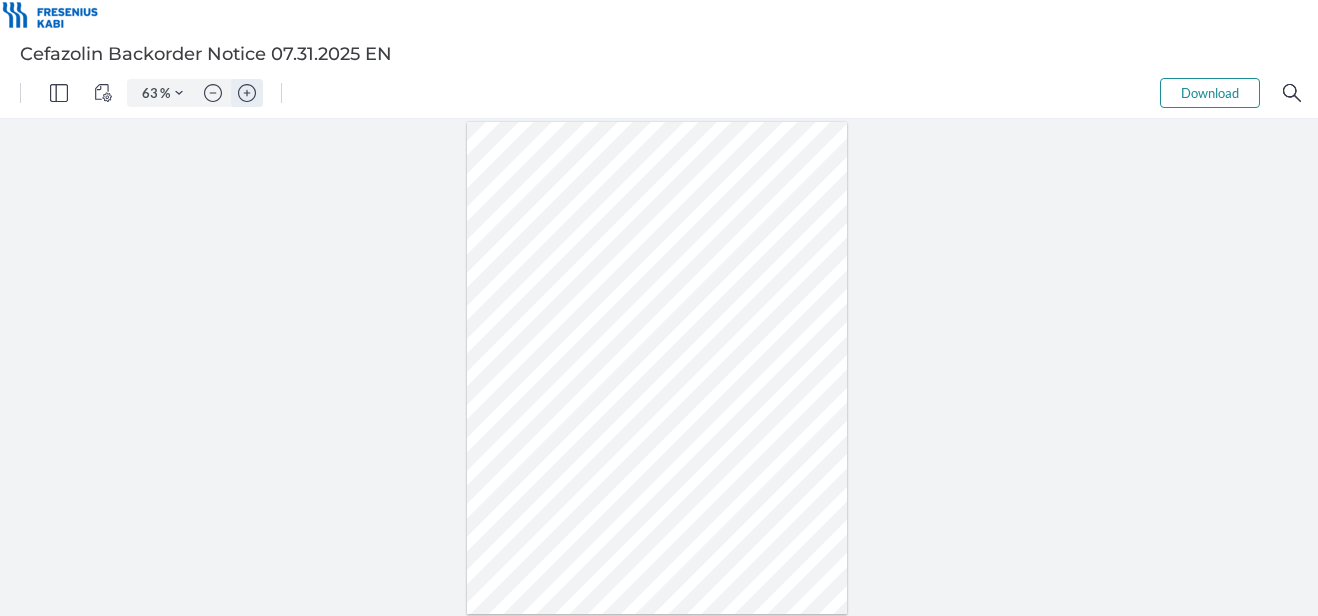 click at bounding box center [247, 93] 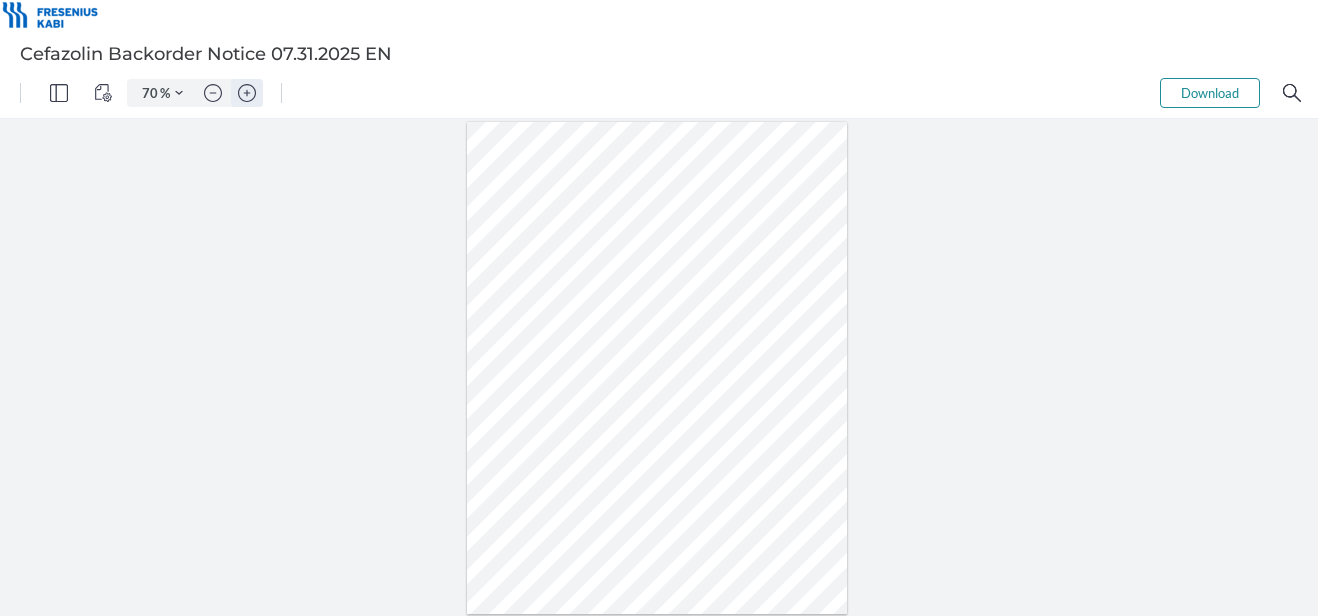 click at bounding box center (247, 93) 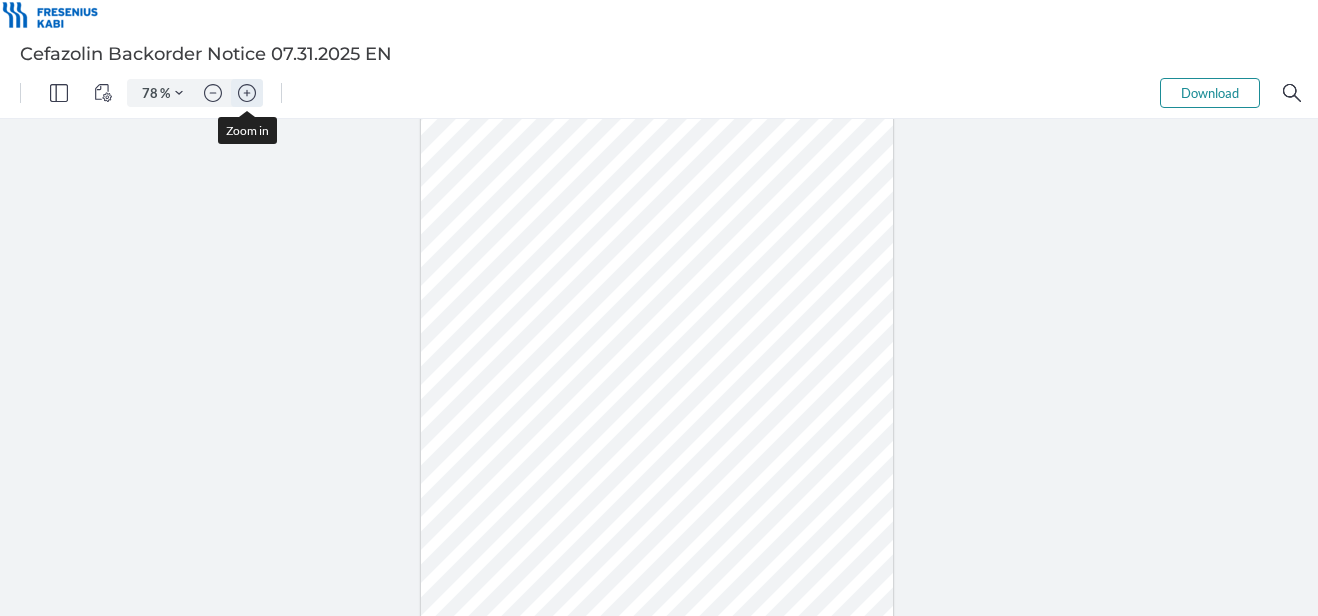 click at bounding box center (247, 93) 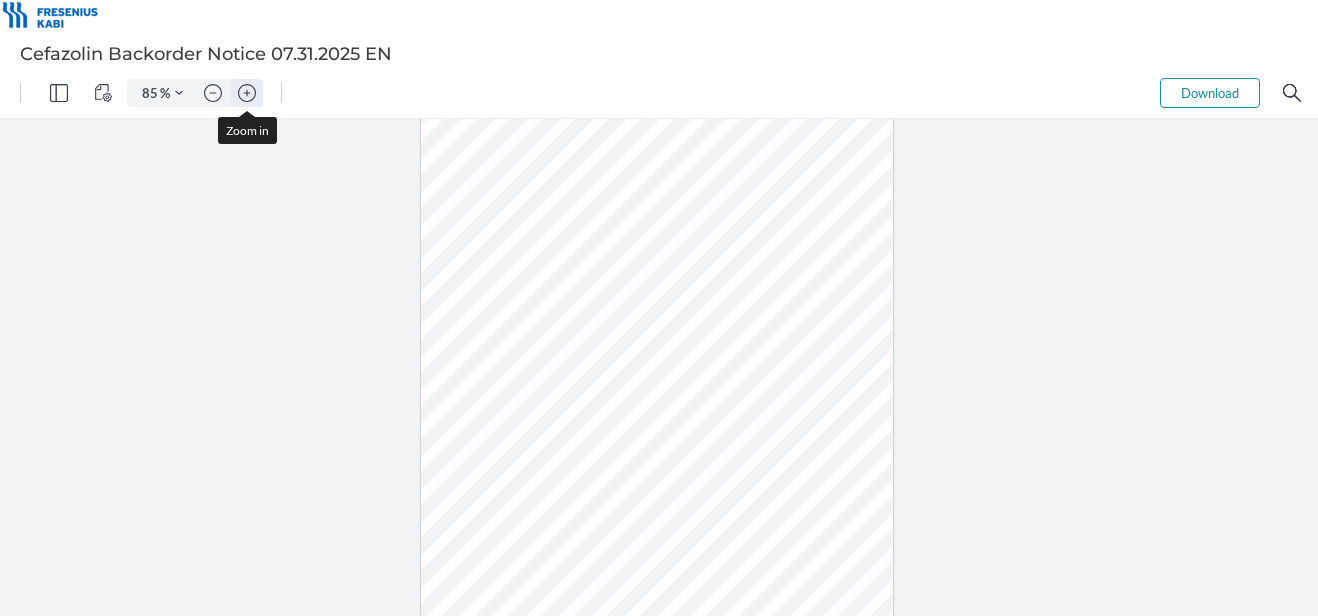 click at bounding box center [247, 93] 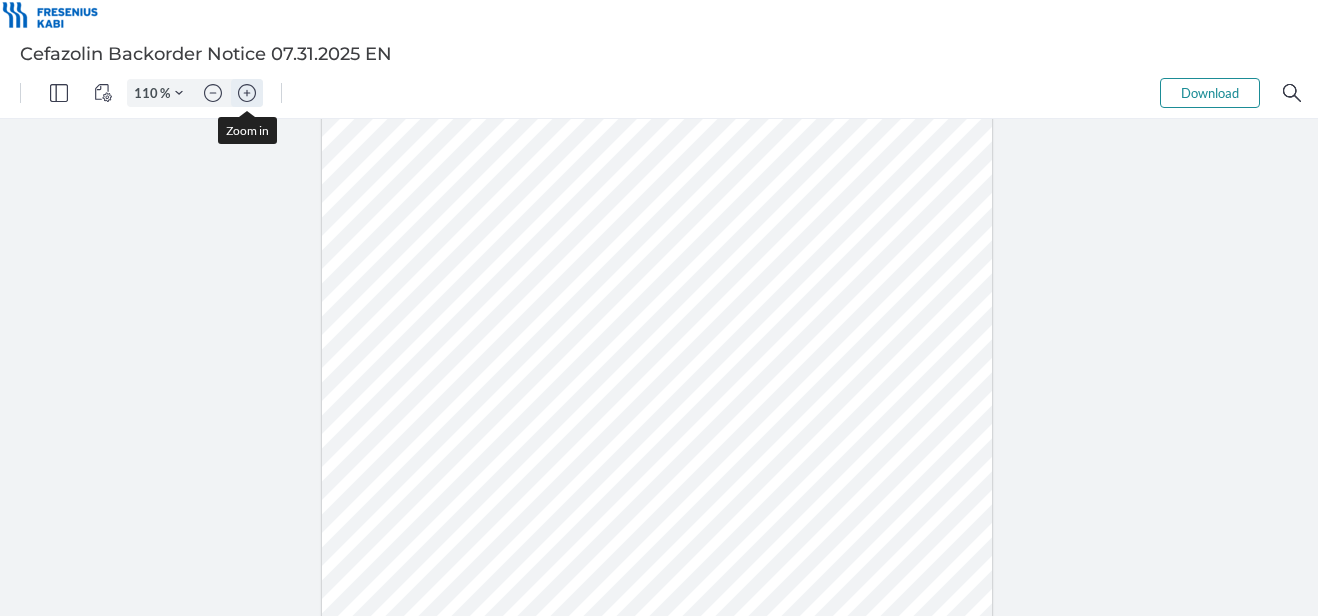 click at bounding box center [247, 93] 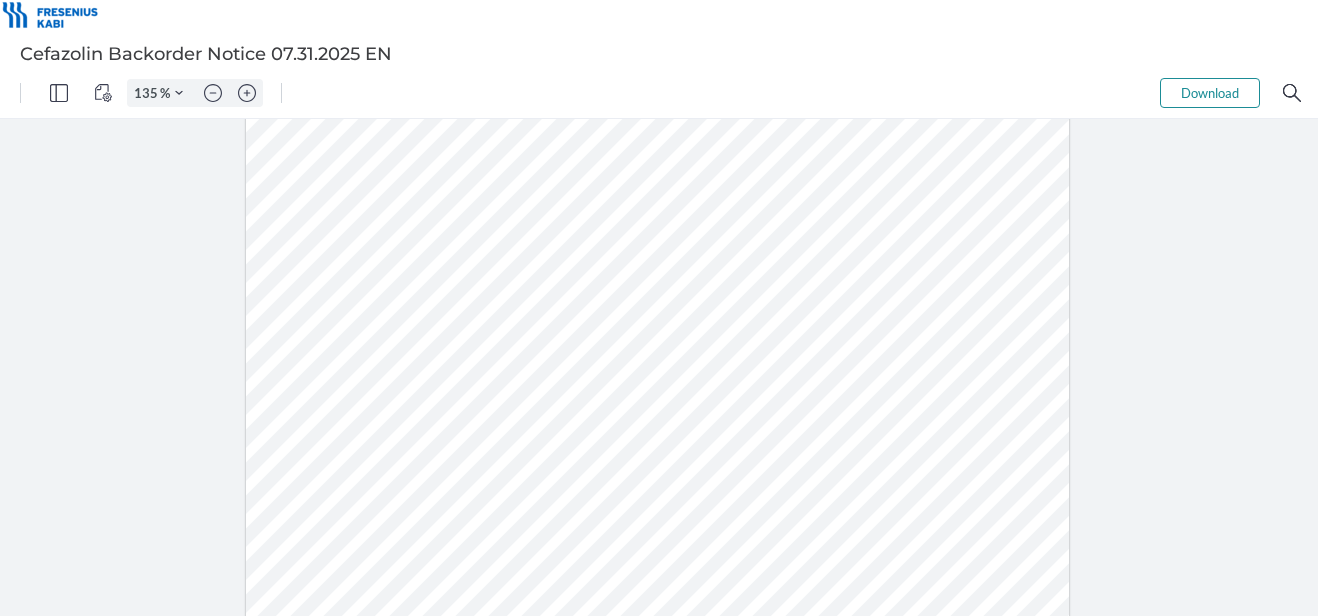 scroll, scrollTop: 579, scrollLeft: 0, axis: vertical 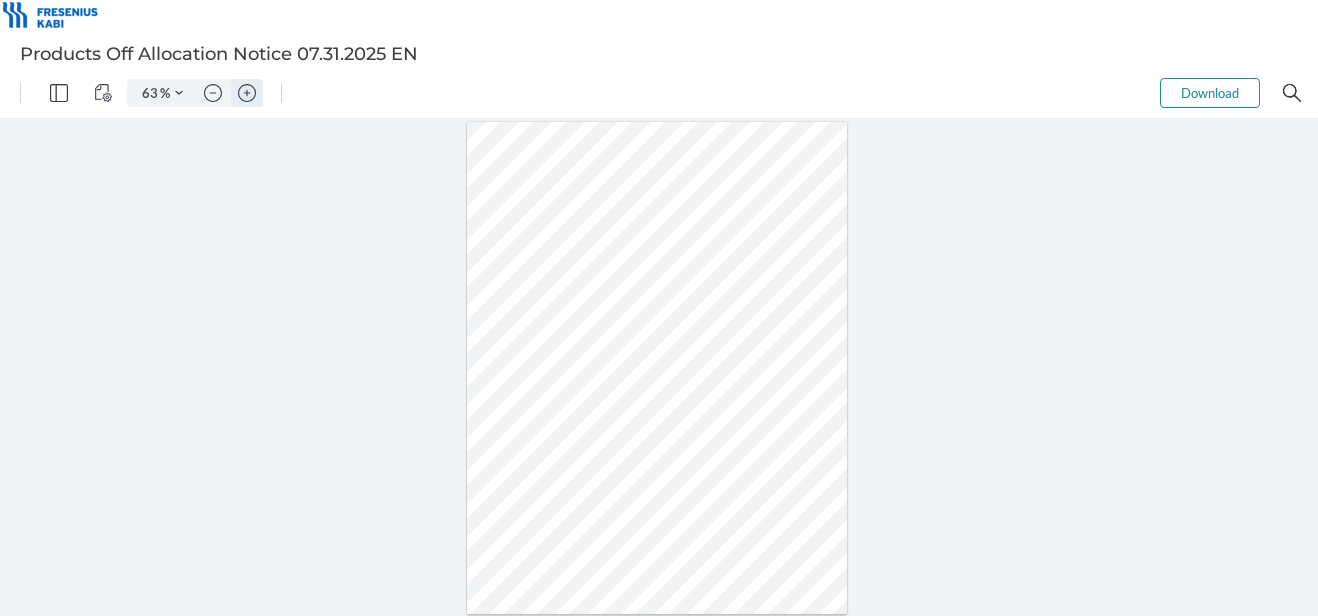 click at bounding box center [247, 93] 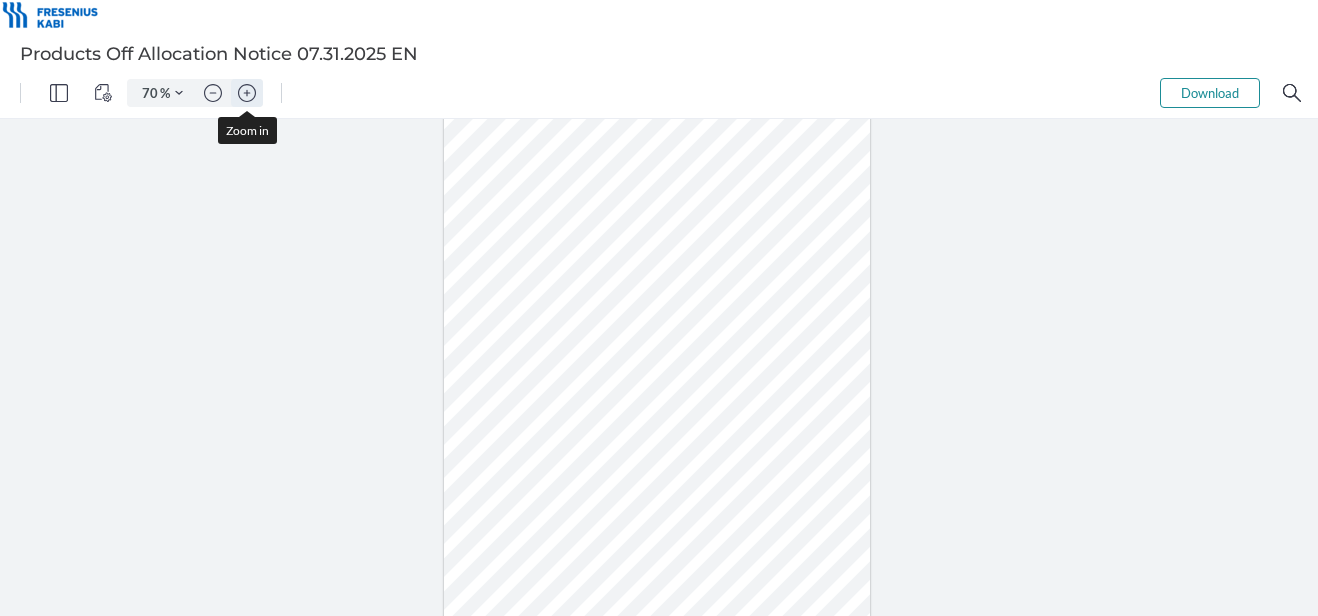 click at bounding box center (247, 93) 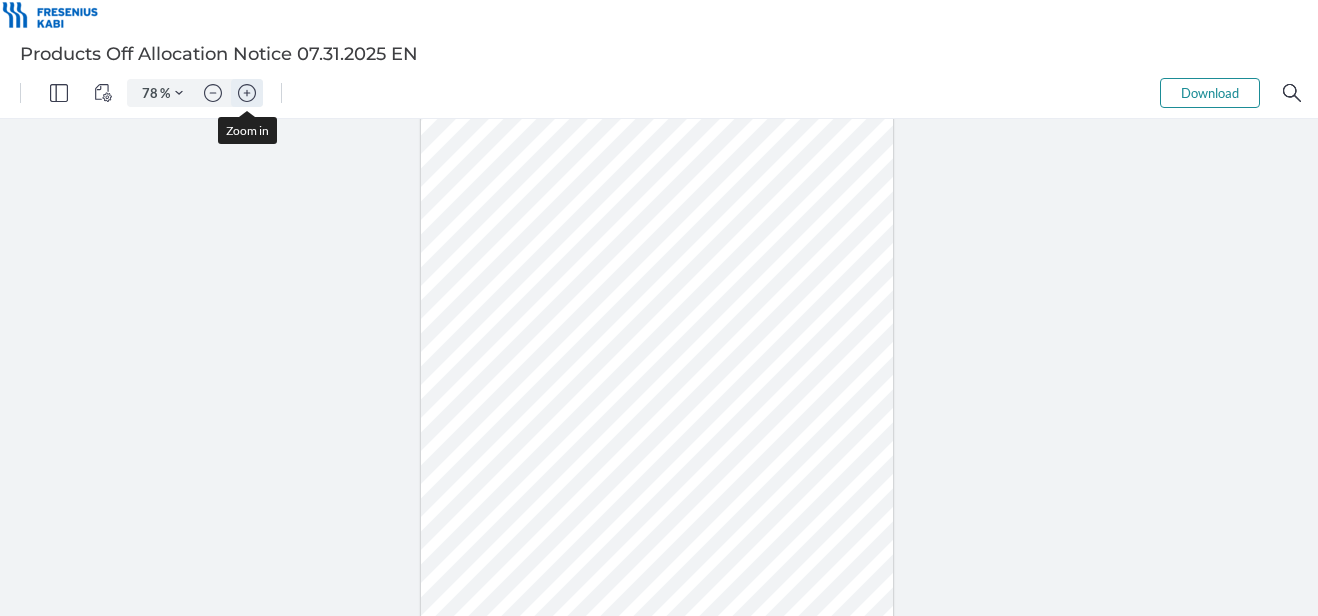 click at bounding box center (247, 93) 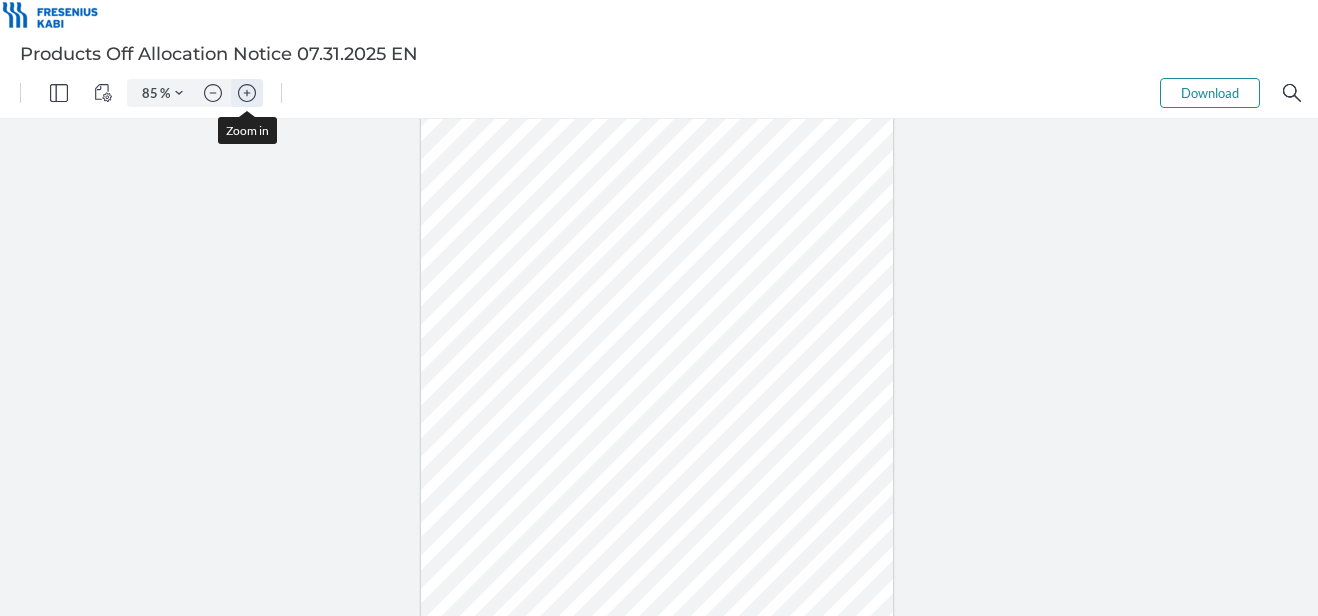 click at bounding box center [247, 93] 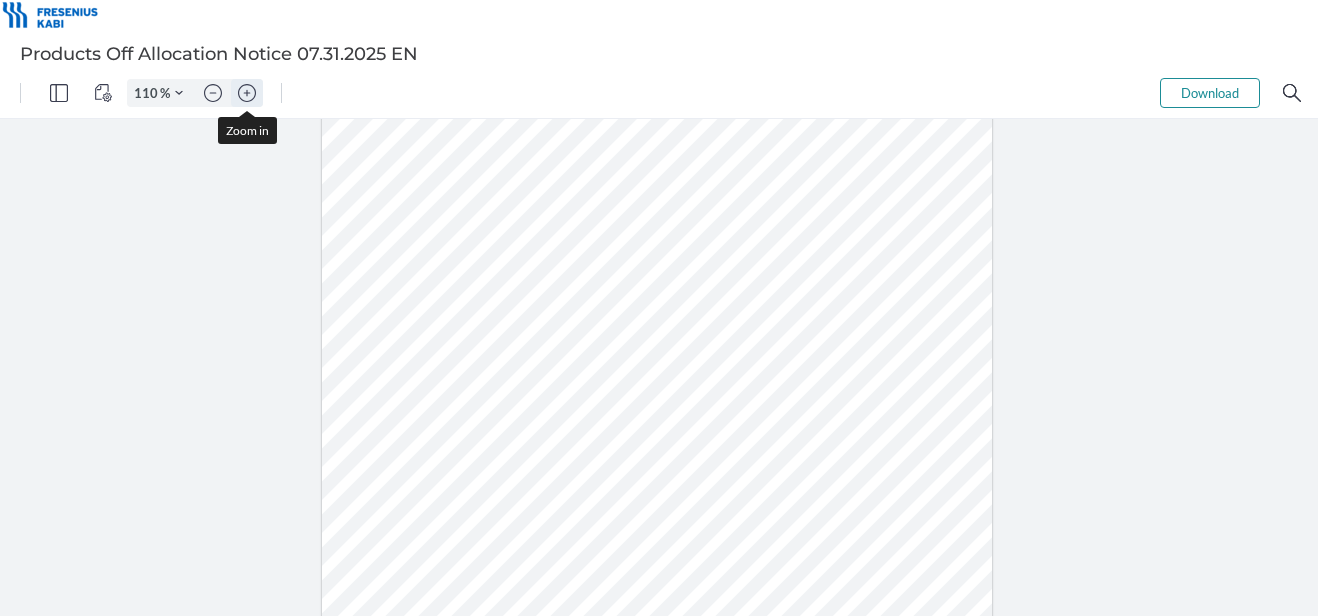 click at bounding box center (247, 93) 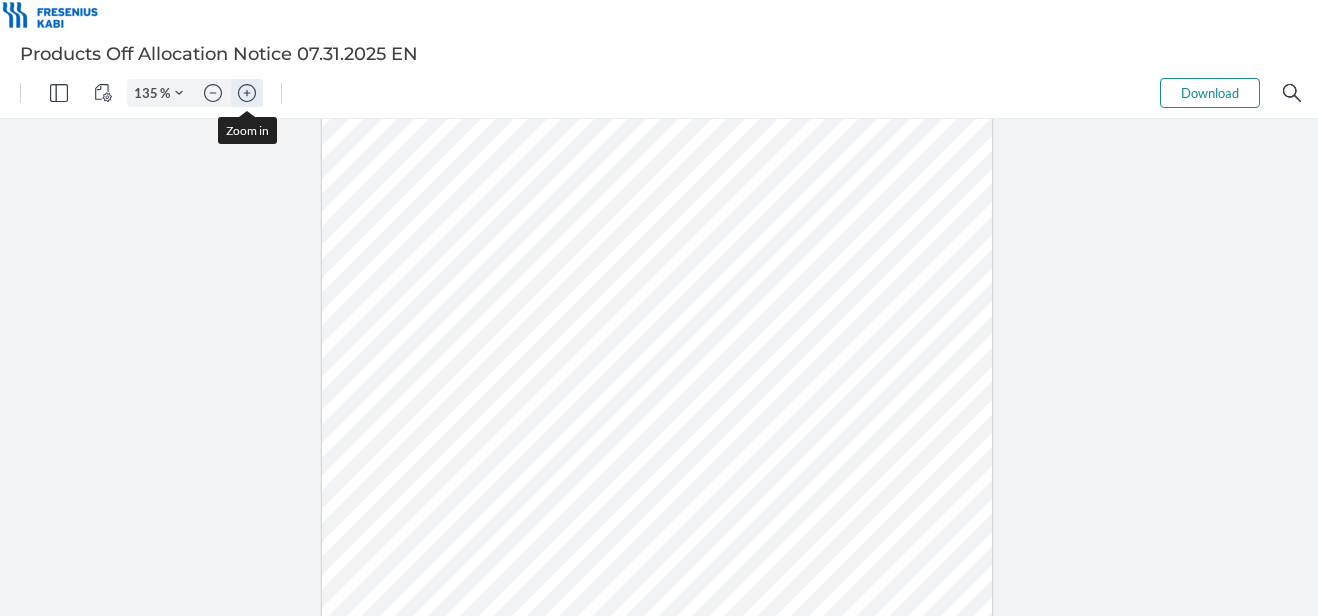 click at bounding box center (247, 93) 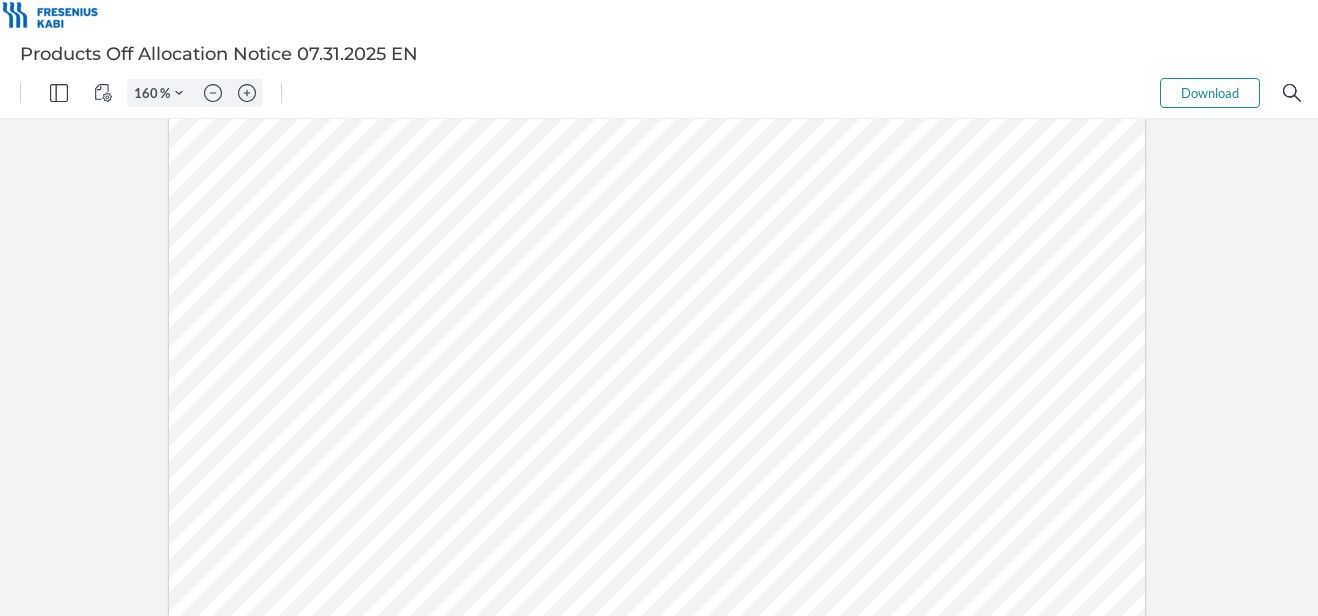 scroll, scrollTop: 450, scrollLeft: 0, axis: vertical 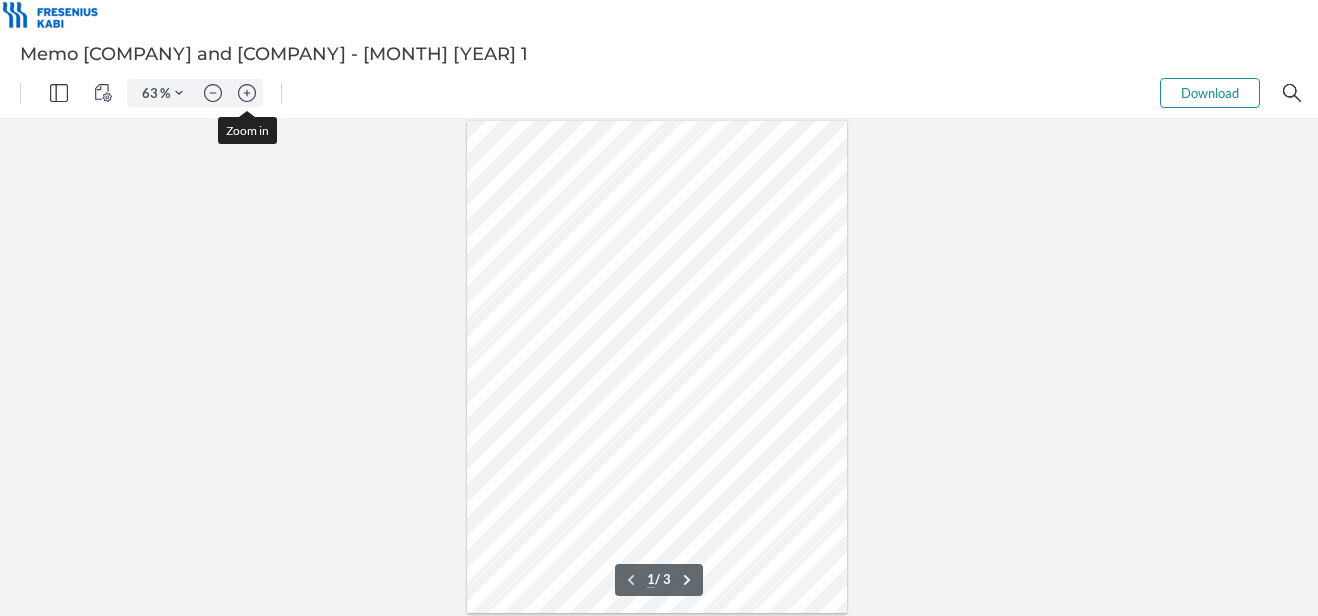 click at bounding box center (247, 93) 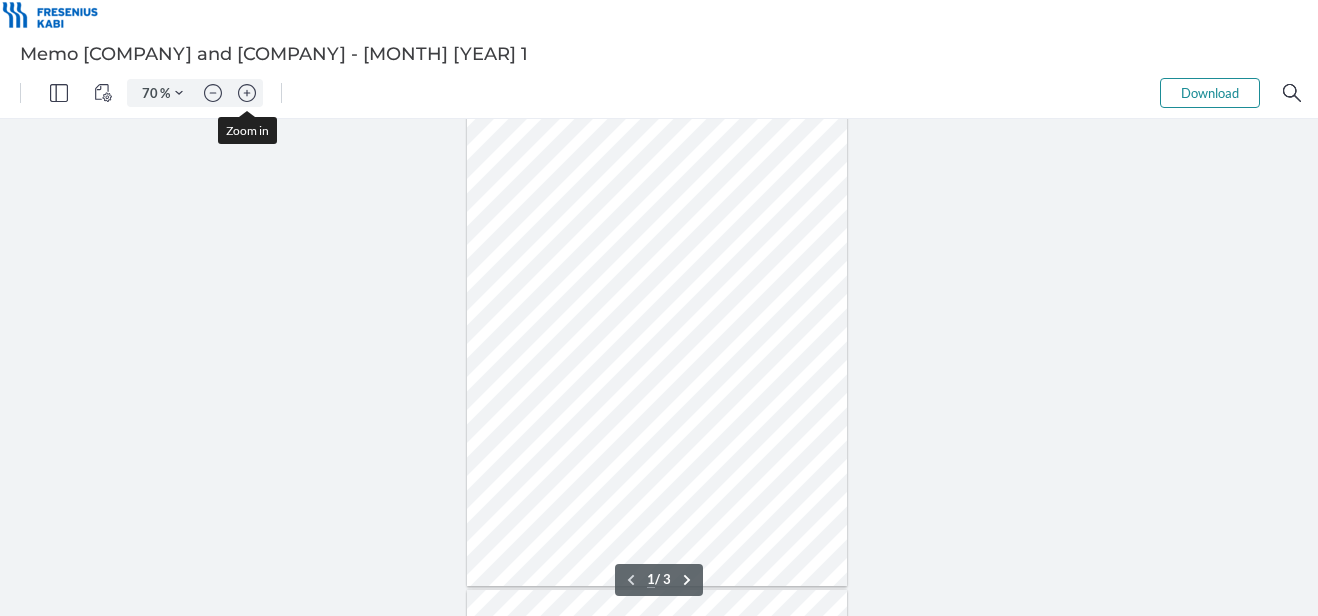 click at bounding box center (247, 93) 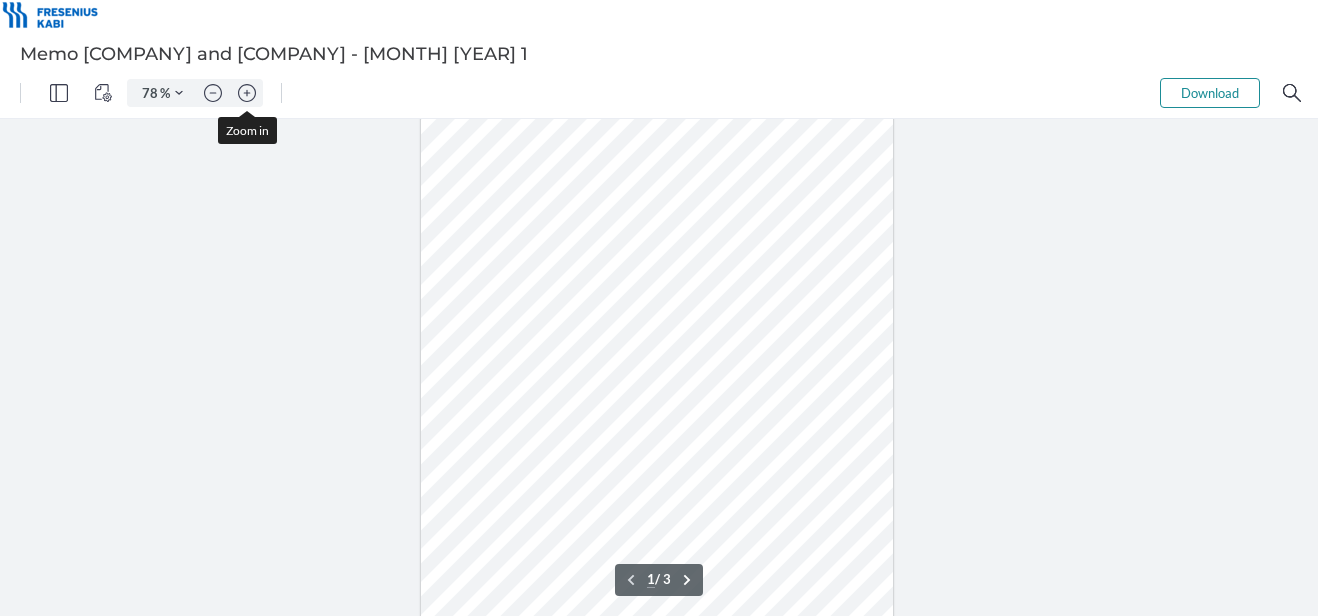 click at bounding box center [247, 93] 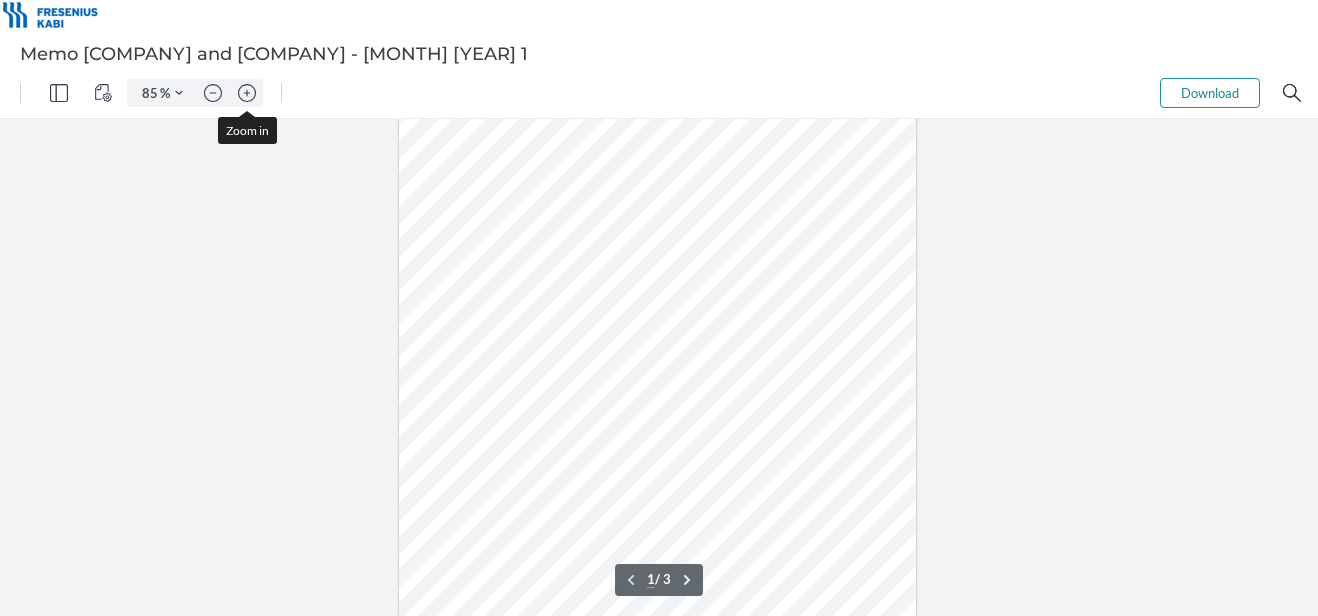 click at bounding box center [247, 93] 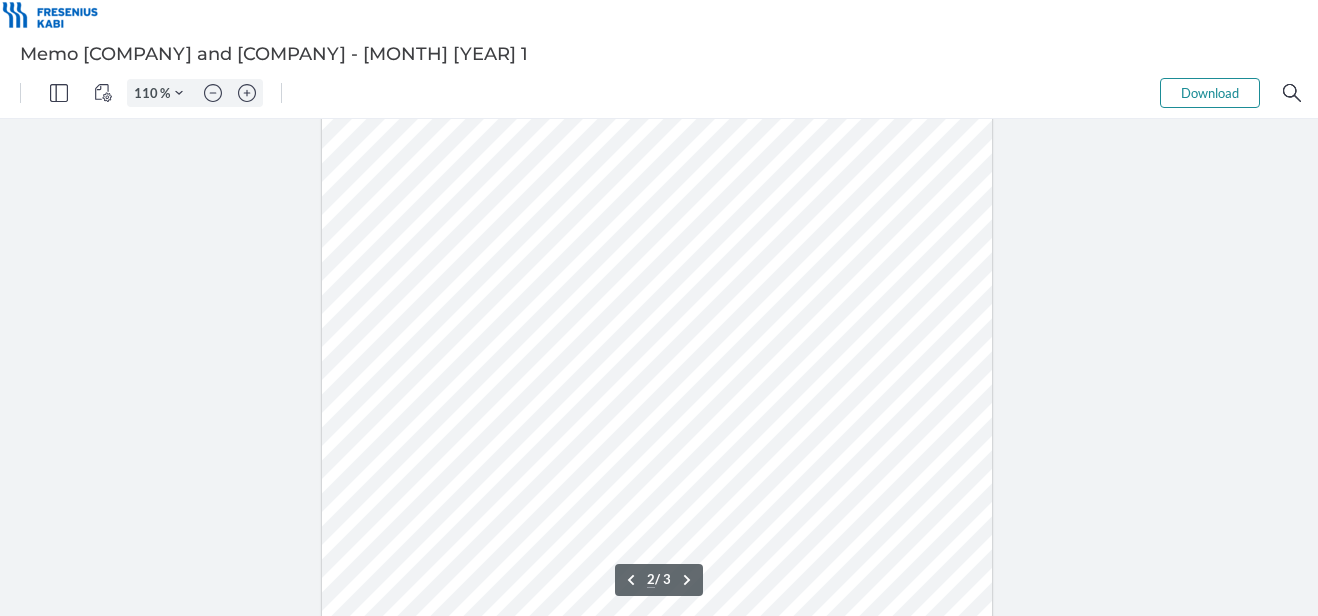 scroll, scrollTop: 1200, scrollLeft: 0, axis: vertical 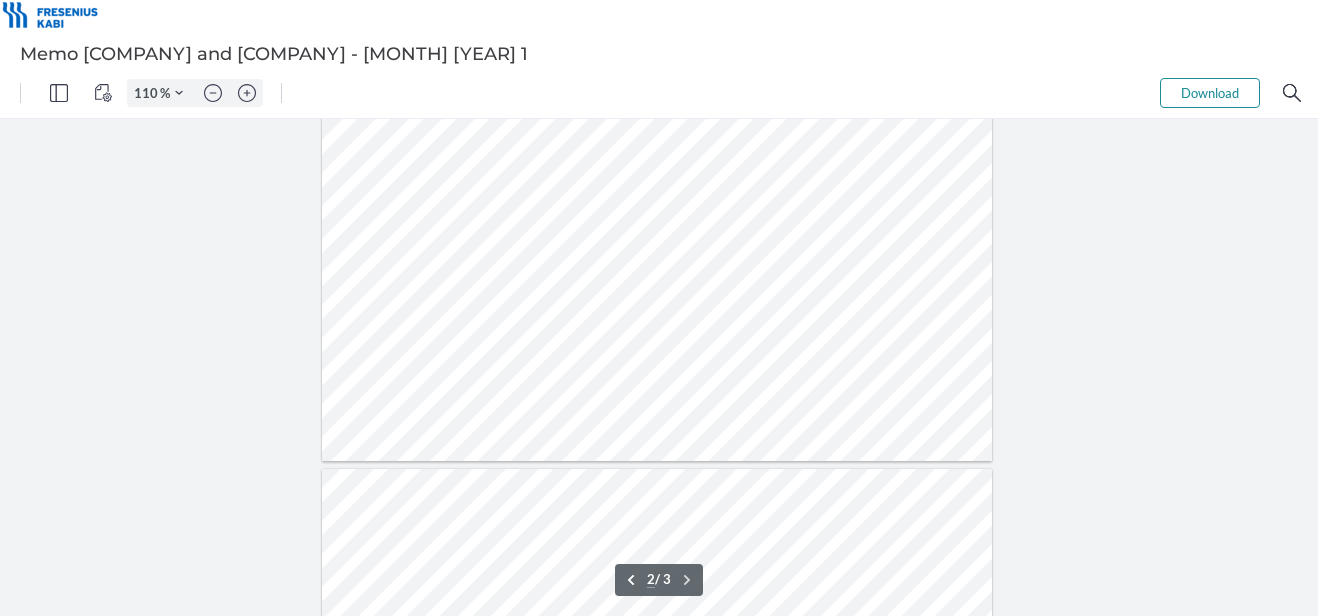 type on "3" 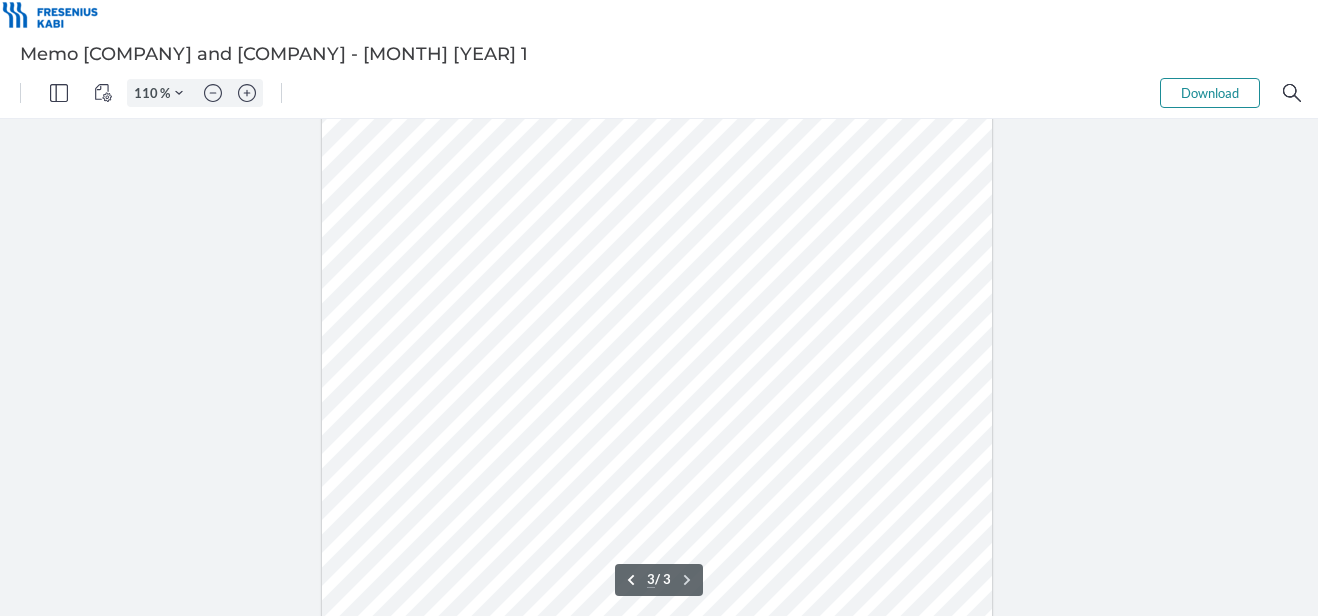scroll, scrollTop: 2131, scrollLeft: 0, axis: vertical 